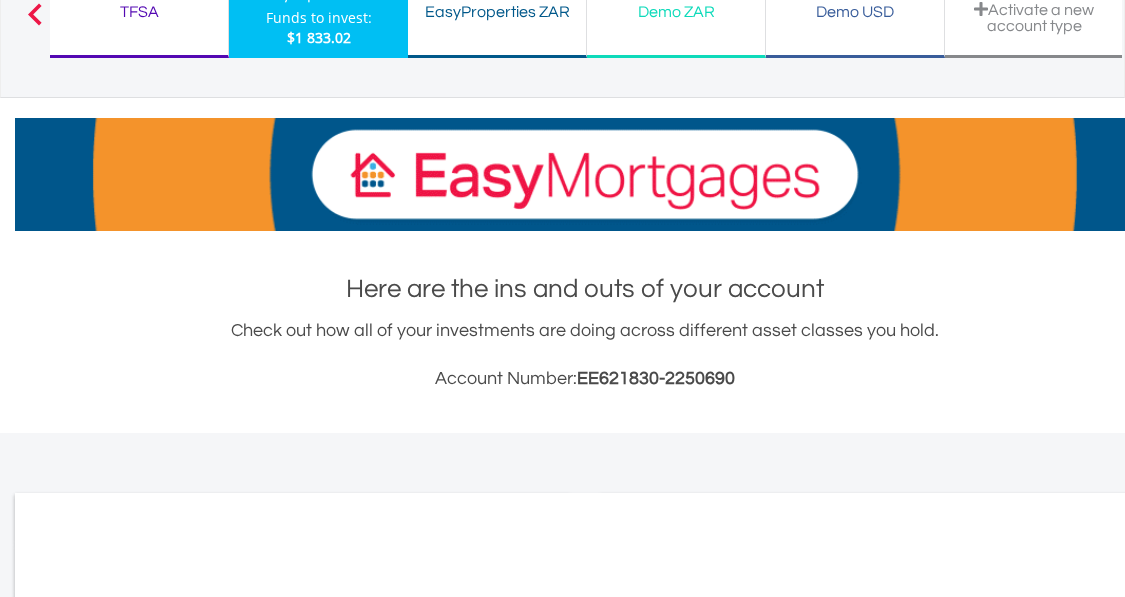 scroll, scrollTop: 500, scrollLeft: 0, axis: vertical 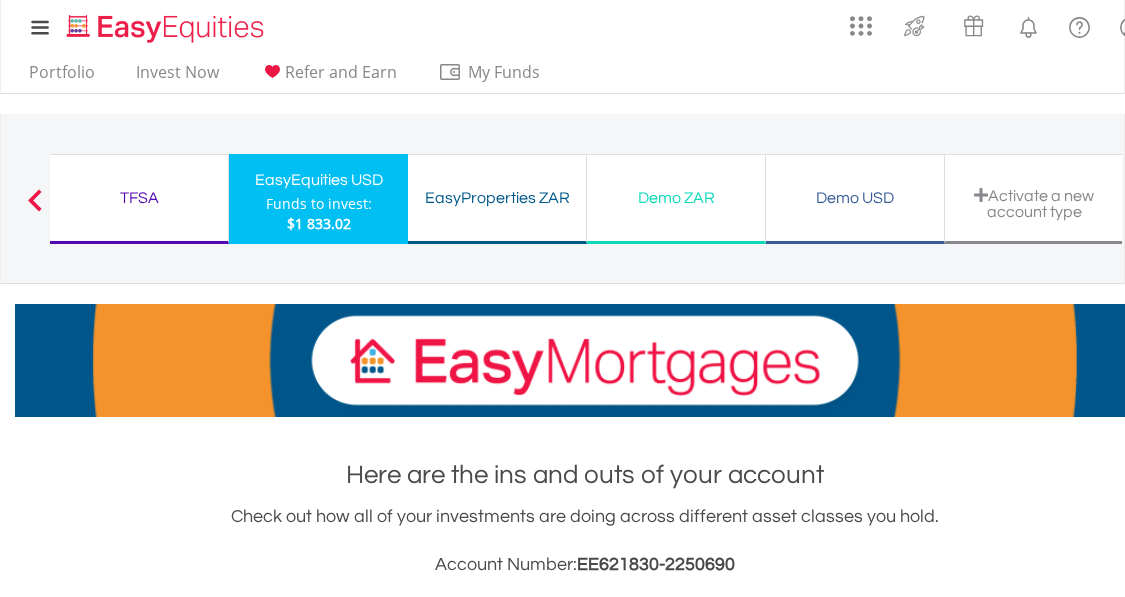 click on "Funds to invest:" at bounding box center [319, 204] 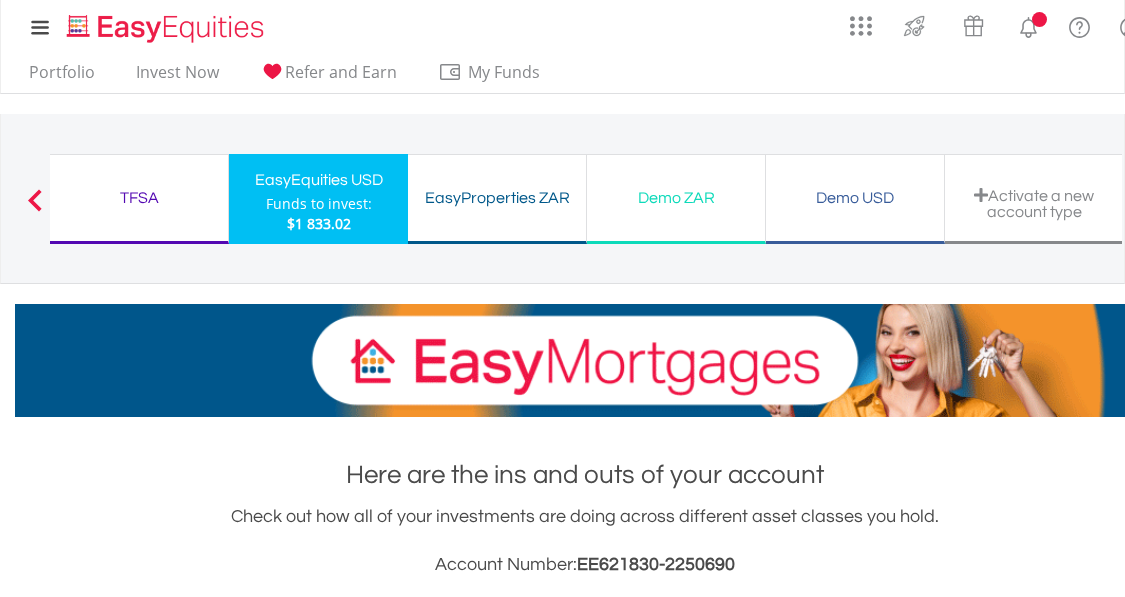 scroll, scrollTop: 0, scrollLeft: 0, axis: both 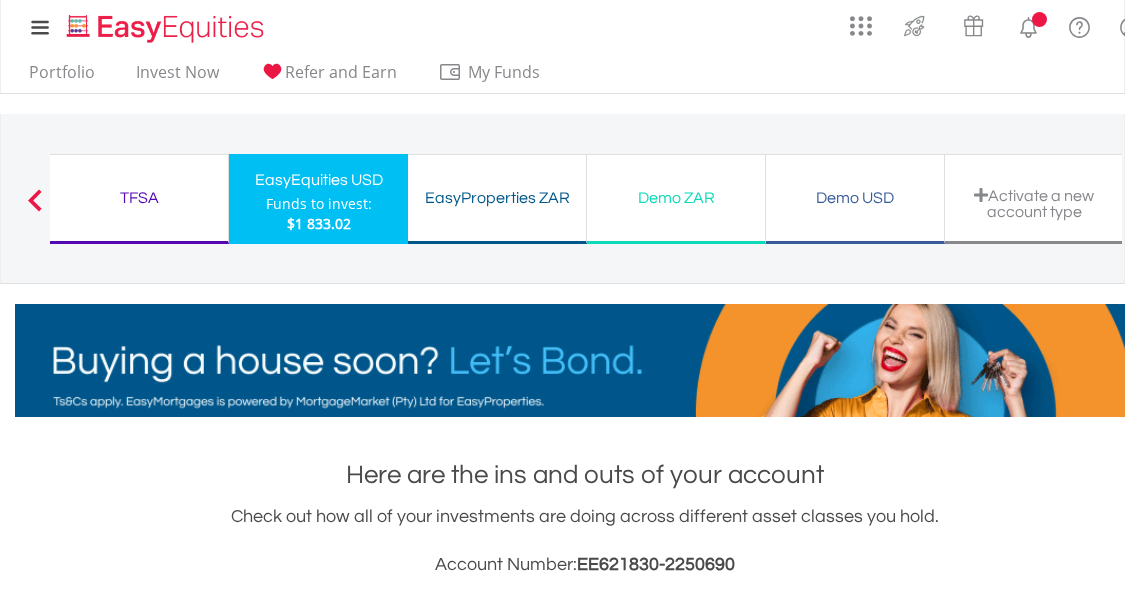click on "Funds to invest:" at bounding box center (319, 204) 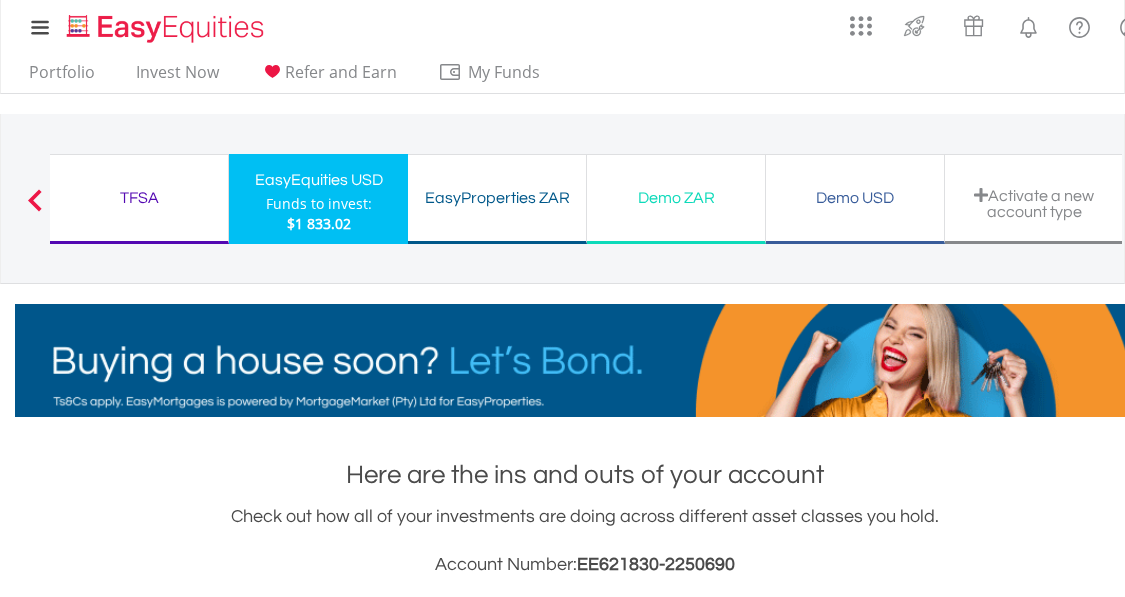 scroll, scrollTop: 113, scrollLeft: 0, axis: vertical 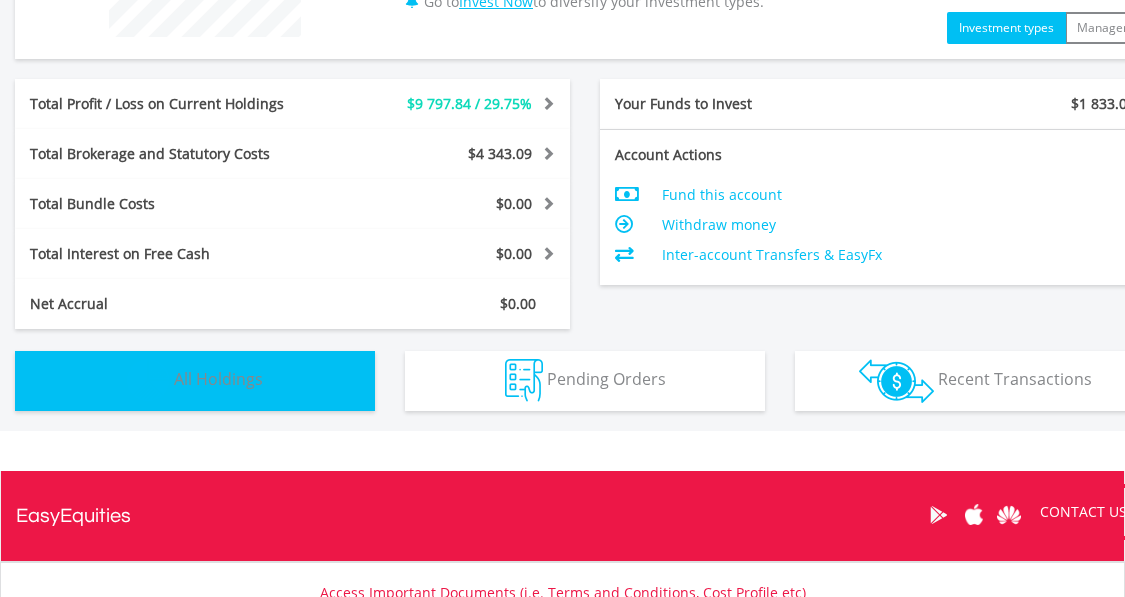 click on "All Holdings" at bounding box center [218, 379] 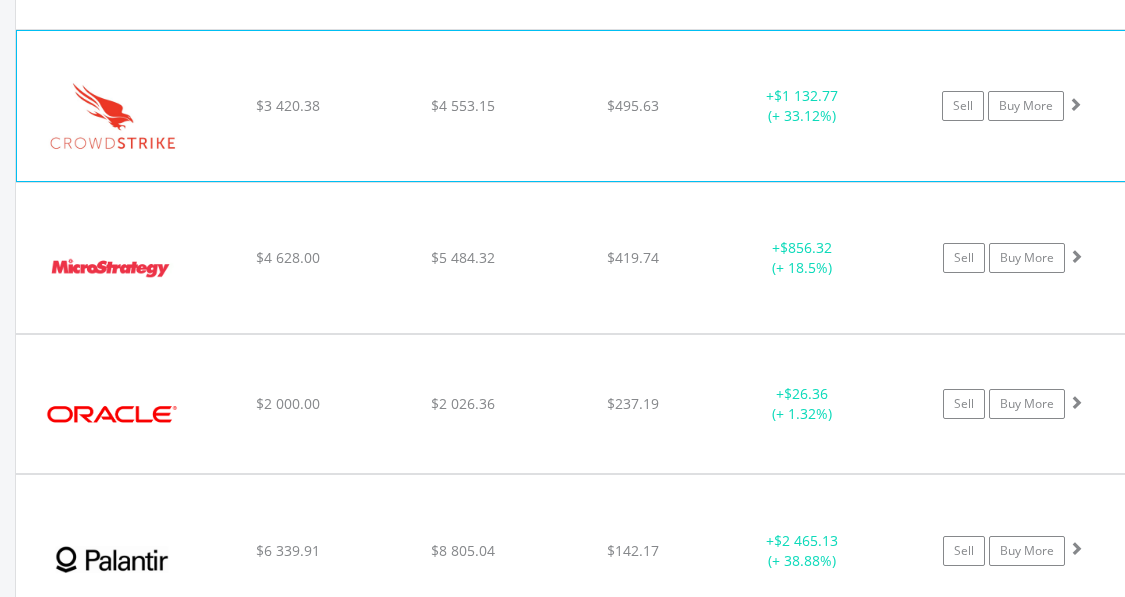scroll, scrollTop: 2003, scrollLeft: 0, axis: vertical 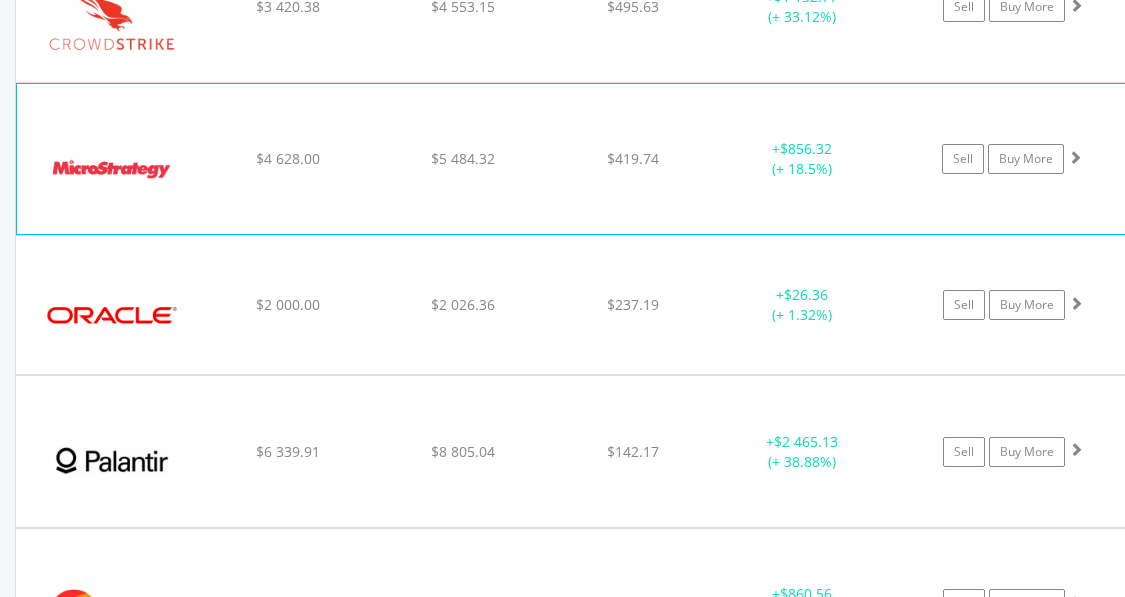click on "﻿
MicroStrategy Inc
$4 628.00
$5 484.32
$419.74
+  $856.32 (+ 18.5%)
Sell
Buy More" at bounding box center (585, -432) 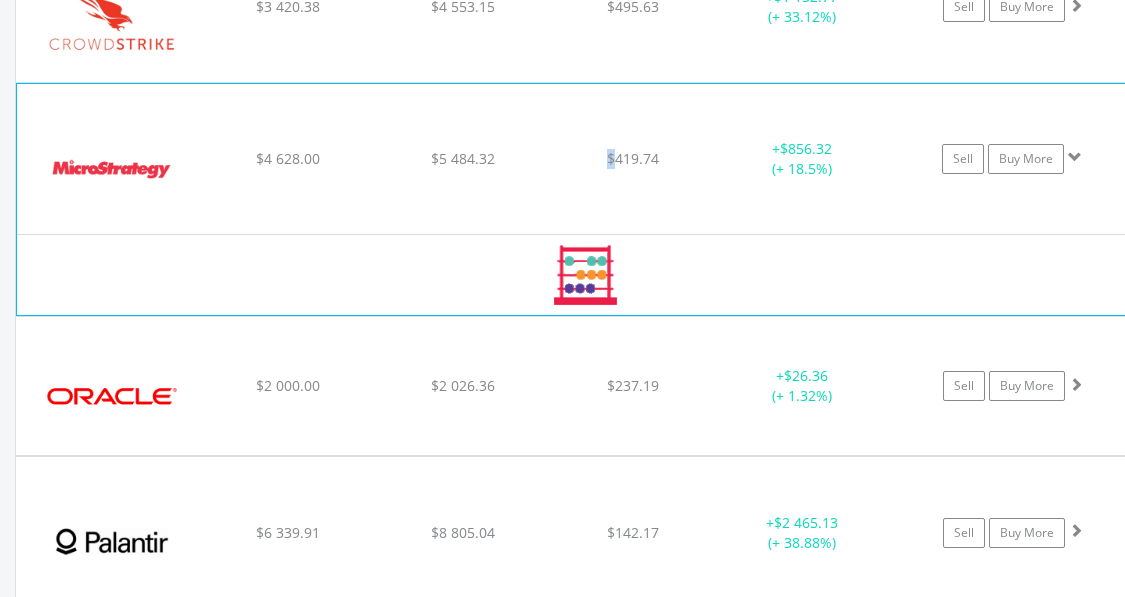 click on "﻿
MicroStrategy Inc
$4 628.00
$5 484.32
$419.74
+  $856.32 (+ 18.5%)
Sell
Buy More" at bounding box center [585, -432] 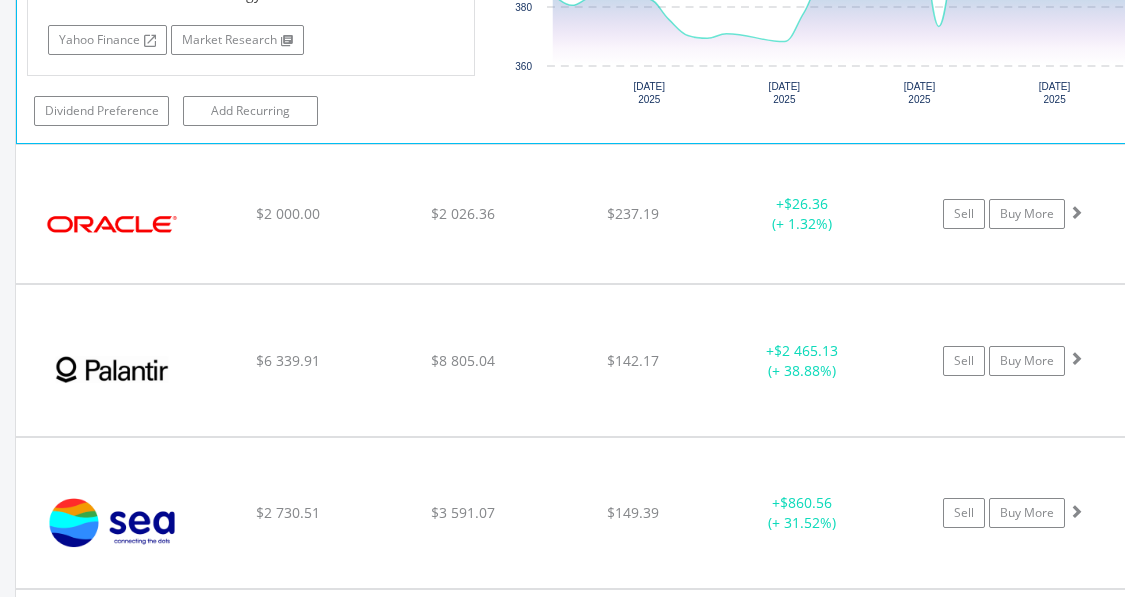 scroll, scrollTop: 2504, scrollLeft: 0, axis: vertical 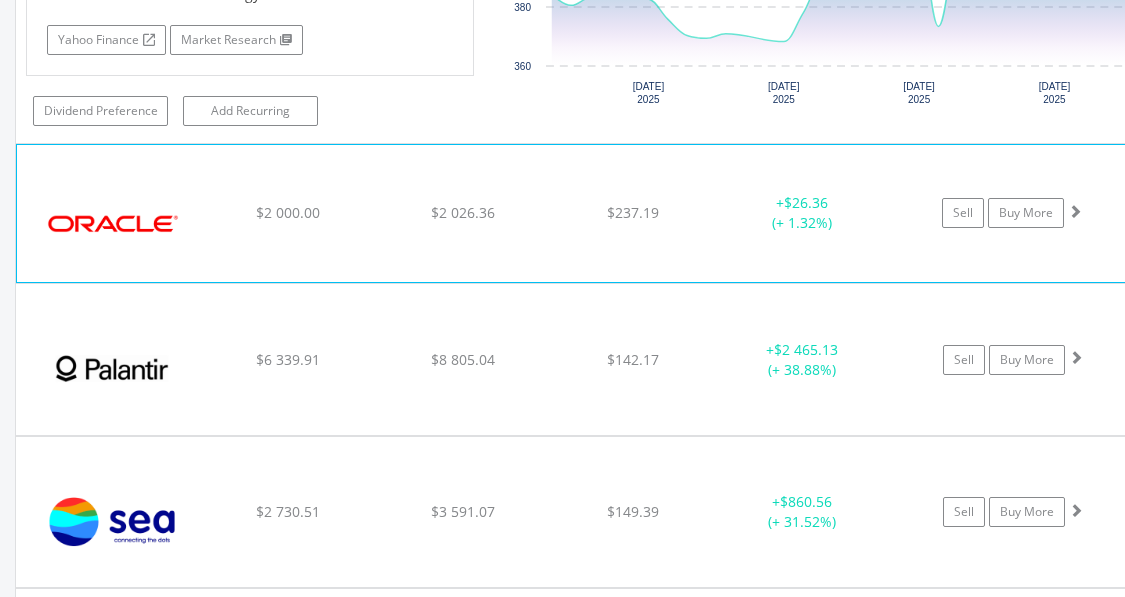 click on "﻿
Oracle Corp
$2 000.00
$2 026.36
$237.19
+  $26.36 (+ 1.32%)
Sell
Buy More" at bounding box center (585, -933) 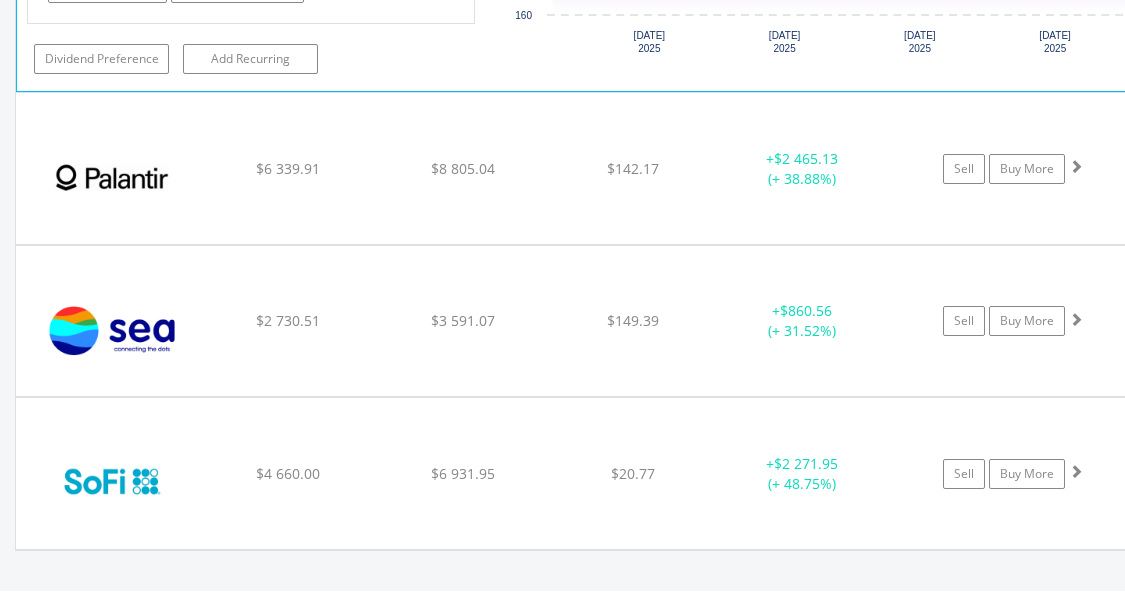 scroll, scrollTop: 3105, scrollLeft: 0, axis: vertical 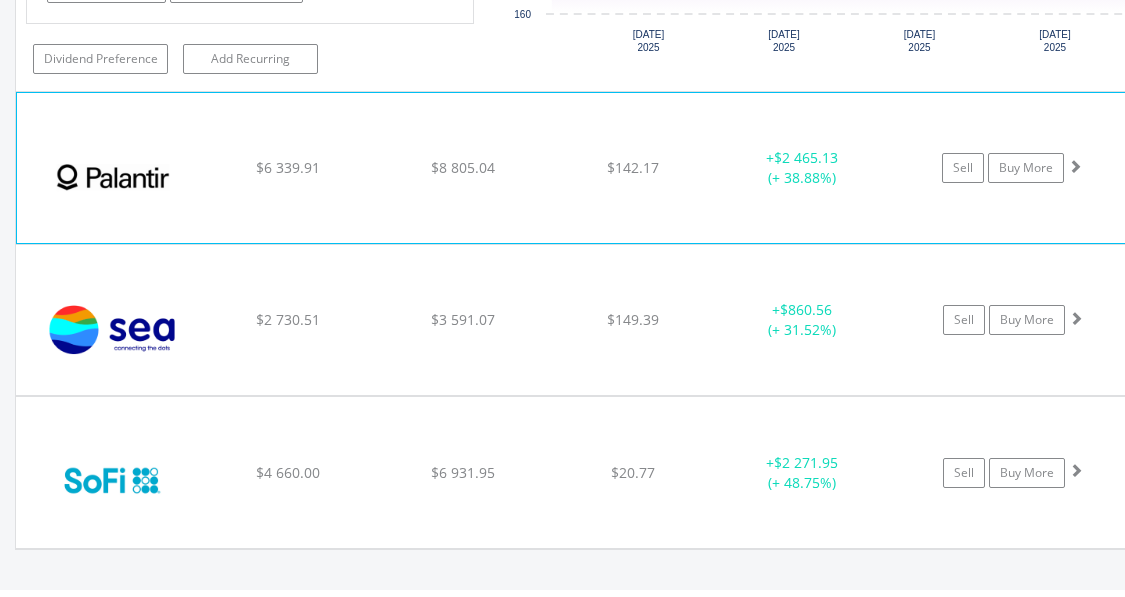 click on "﻿
Palantir Technologies Inc
$6 339.91
$8 805.04
$142.17
+  $2 465.13 (+ 38.88%)
Sell
Buy More" at bounding box center [585, -1534] 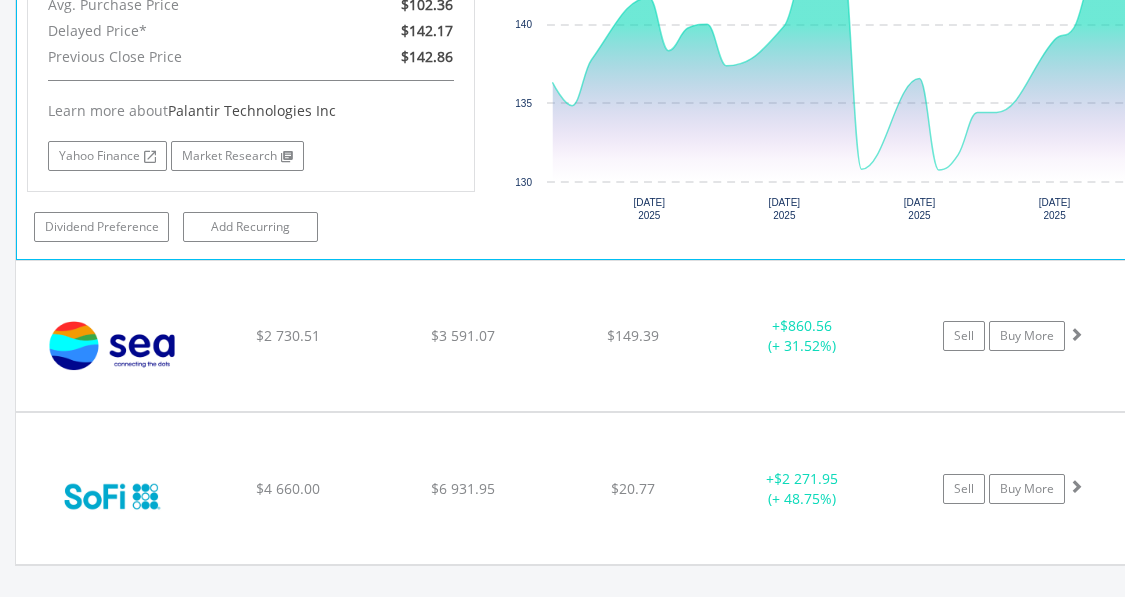 scroll, scrollTop: 3505, scrollLeft: 0, axis: vertical 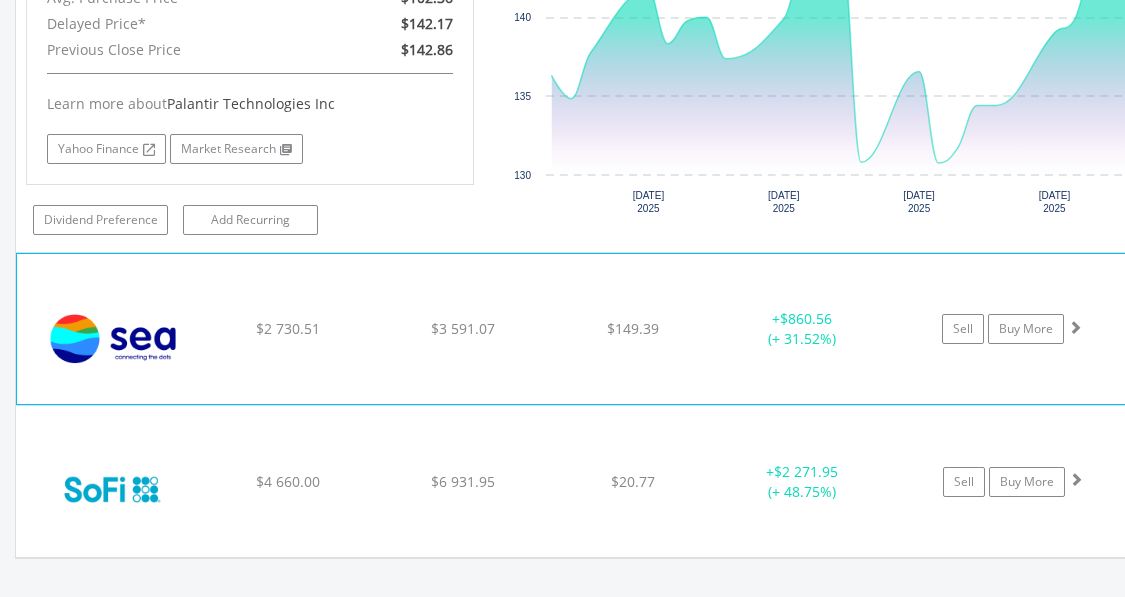 click on "﻿
Sea Ltd
$2 730.51
$3 591.07
$149.39
+  $860.56 (+ 31.52%)
Sell
Buy More" at bounding box center (585, -1934) 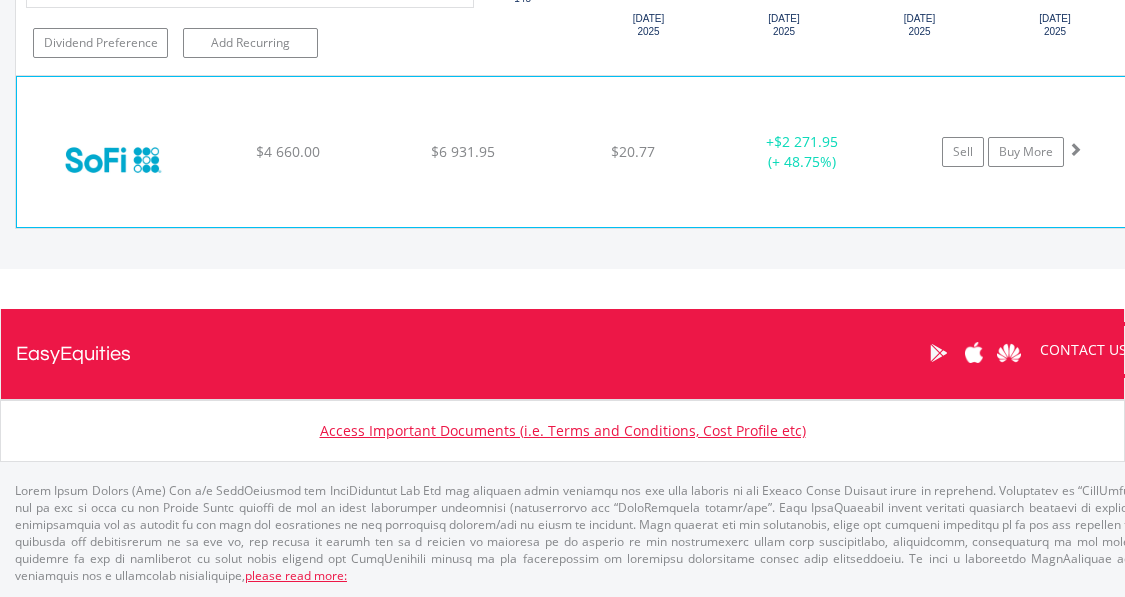 click on "﻿
SoFi Technologies
$4 660.00
$6 931.95
$20.77
+  $2 271.95 (+ 48.75%)
Sell
Buy More" at bounding box center [585, -2673] 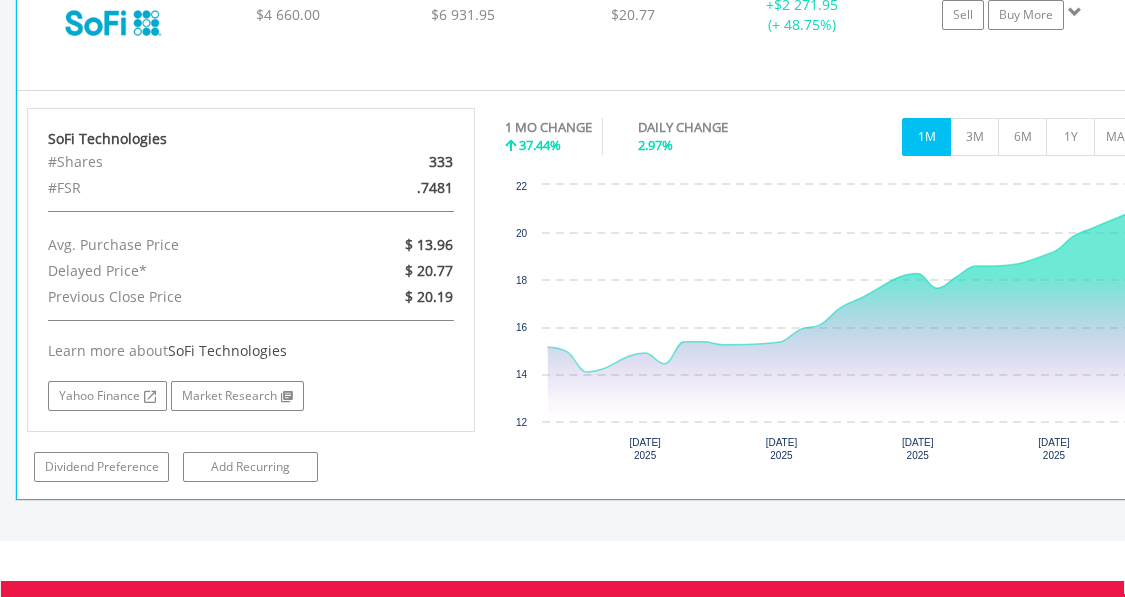 scroll, scrollTop: 4346, scrollLeft: 0, axis: vertical 